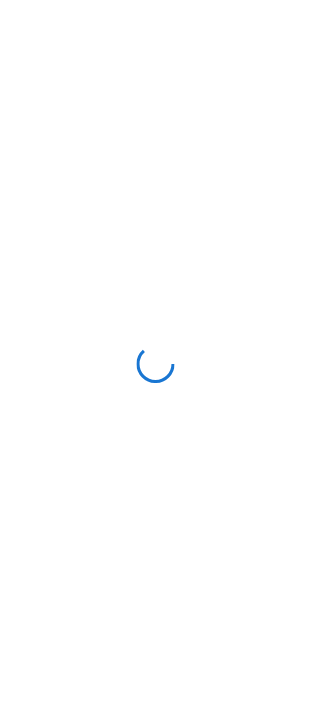 scroll, scrollTop: 0, scrollLeft: 0, axis: both 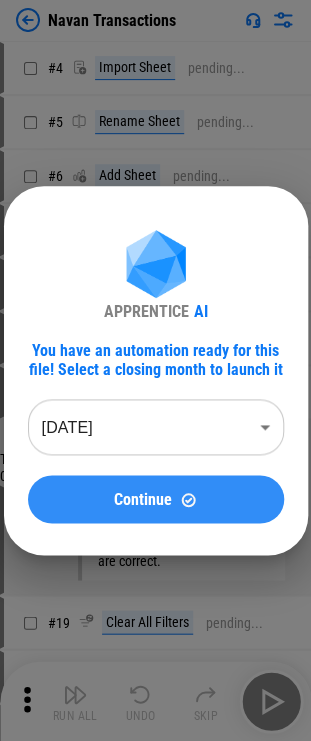 click on "Continue" at bounding box center (156, 499) 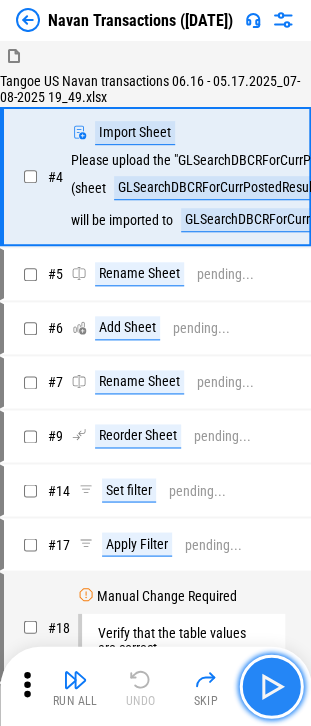click at bounding box center [271, 686] 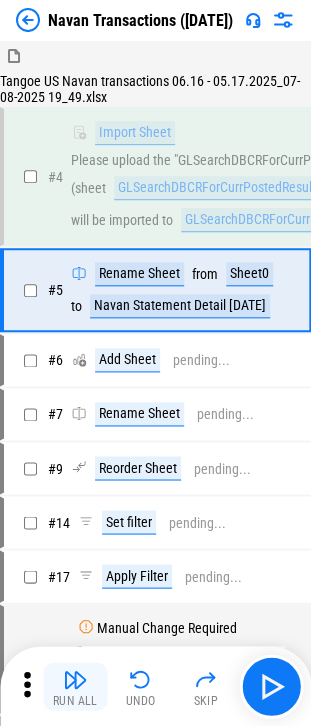 click at bounding box center (75, 679) 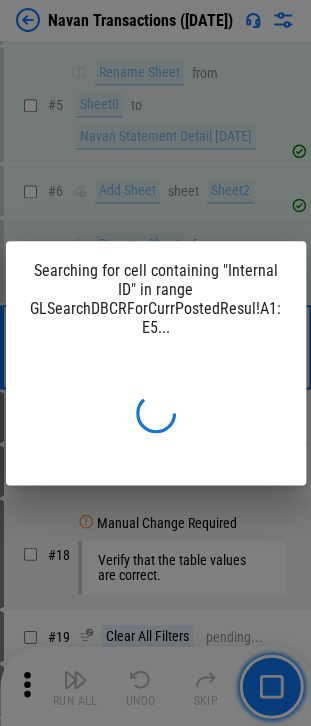 scroll, scrollTop: 230, scrollLeft: 0, axis: vertical 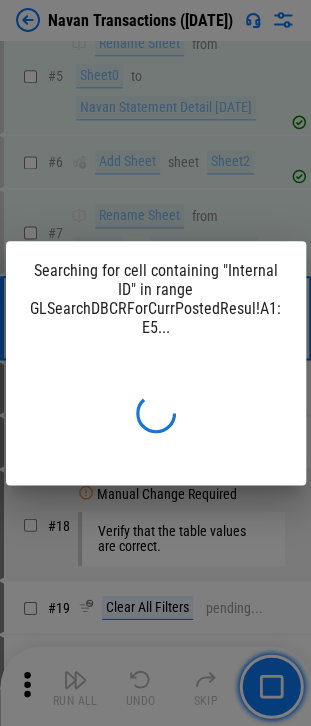 drag, startPoint x: 154, startPoint y: 144, endPoint x: 154, endPoint y: 128, distance: 16 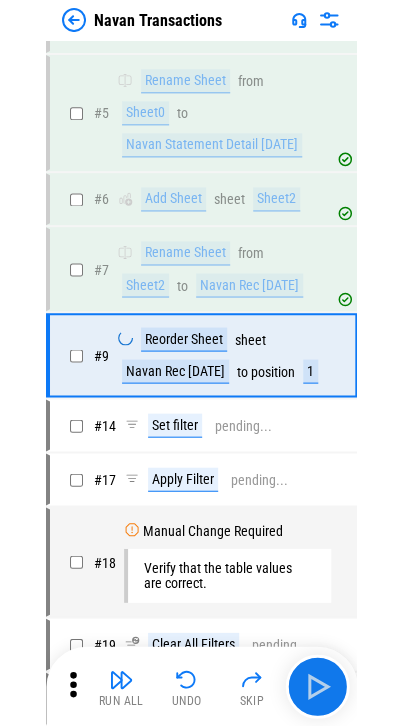 scroll, scrollTop: 248, scrollLeft: 0, axis: vertical 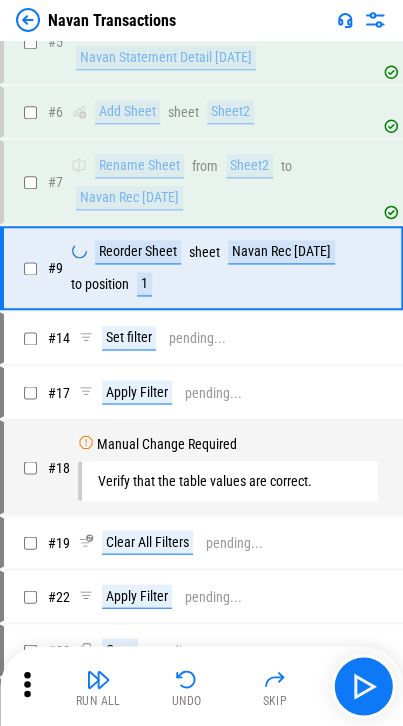 click at bounding box center [28, 20] 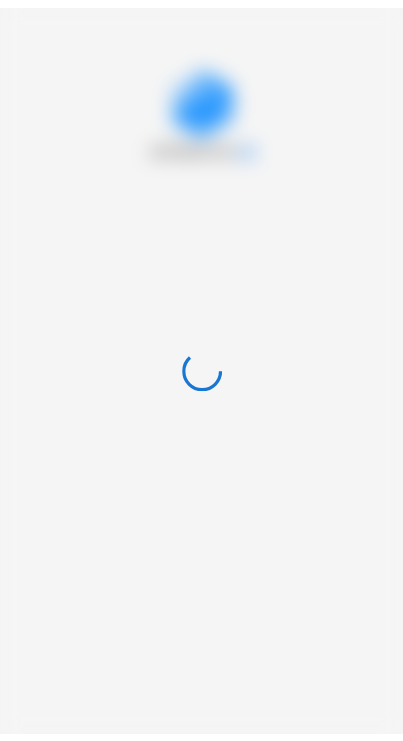 scroll, scrollTop: 0, scrollLeft: 0, axis: both 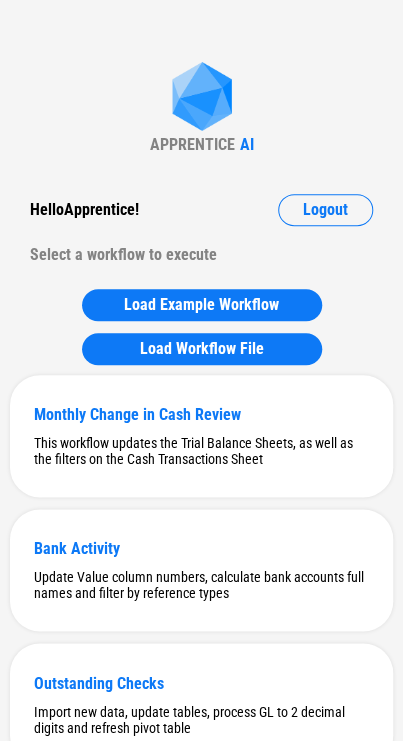 click on "APPRENTICE AI Hello  Apprentice ! Logout Select a workflow to execute Load Example Workflow Load Workflow File Monthly Change in Cash Review This workflow updates the Trial Balance Sheets, as well as the filters on the Cash Transactions Sheet Bank Activity Update Value column numbers, calculate bank accounts full names and filter by reference types Outstanding Checks Import new data, update tables, process GL to 2 decimal digits and refresh pivot table Headcount Reconciliation Report Prepare report for headcount reconciliation by adding new sheet, add new columns, updating them and filter the result Payroll GL Coding This workflow is used to close the payroll month and update the GL coding, including importing data from Headcount Reconciliation Report and update the imported values fields Fiserv Accrual Refresh pivot table and Update Journal Entries dates Amex Accrual Refresh pivot table and Update Journal Entries dates Addbacks Review Update Addbacks and GE Codings for closing month Addbacks Support Hedging" at bounding box center (201, 5215) 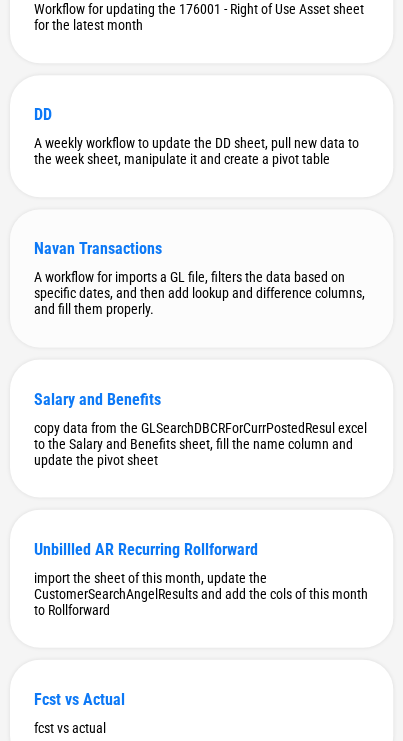 click on "Navan Transactions" at bounding box center (201, 248) 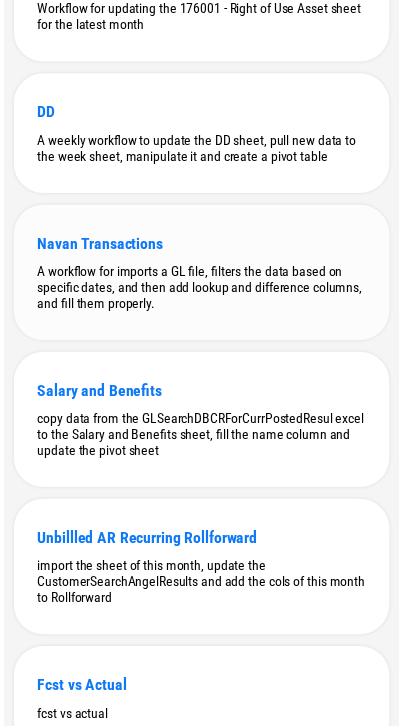 scroll, scrollTop: 0, scrollLeft: 0, axis: both 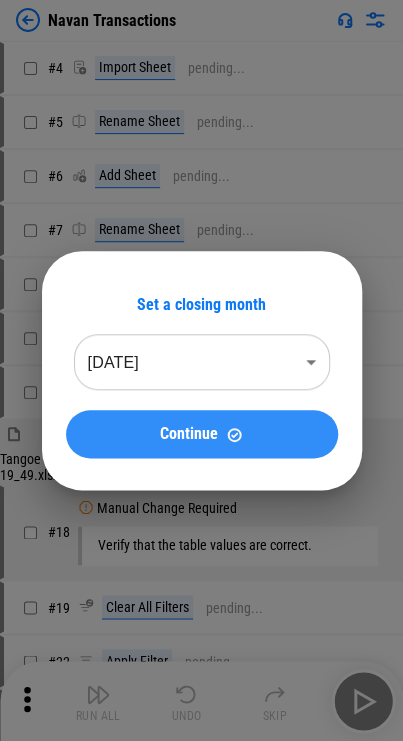 click on "Continue" at bounding box center (202, 434) 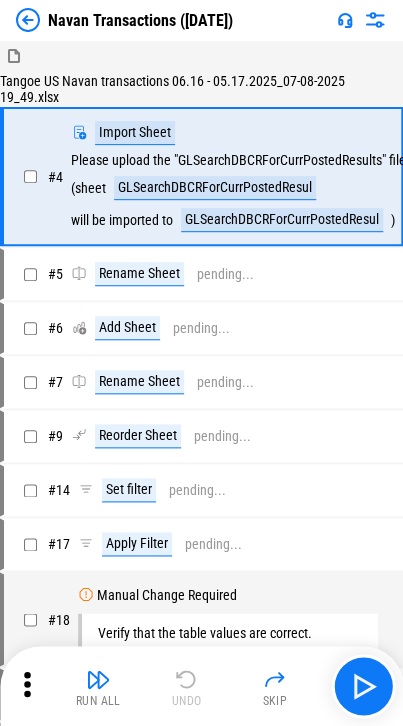click on "Run All Undo Skip" at bounding box center (203, 686) 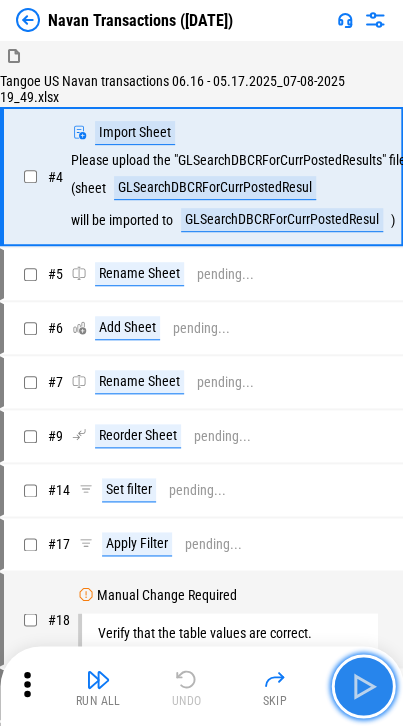 click at bounding box center (363, 686) 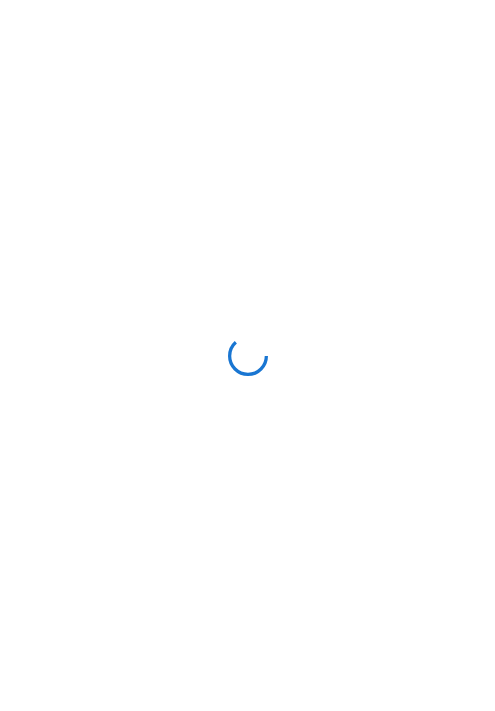 scroll, scrollTop: 0, scrollLeft: 0, axis: both 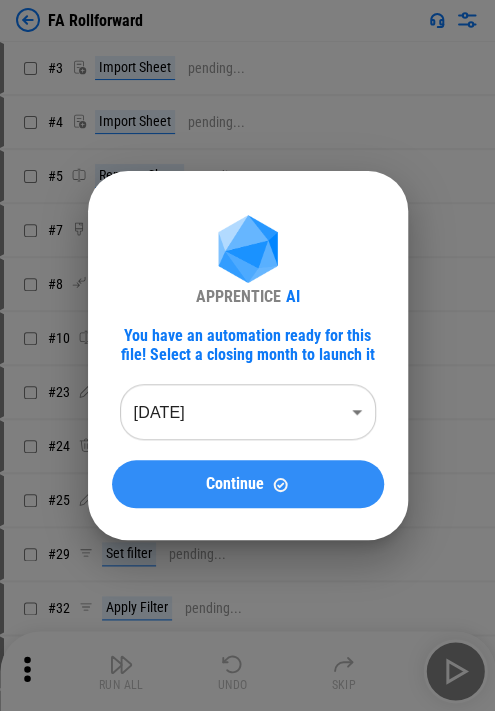 click on "Continue" at bounding box center (248, 484) 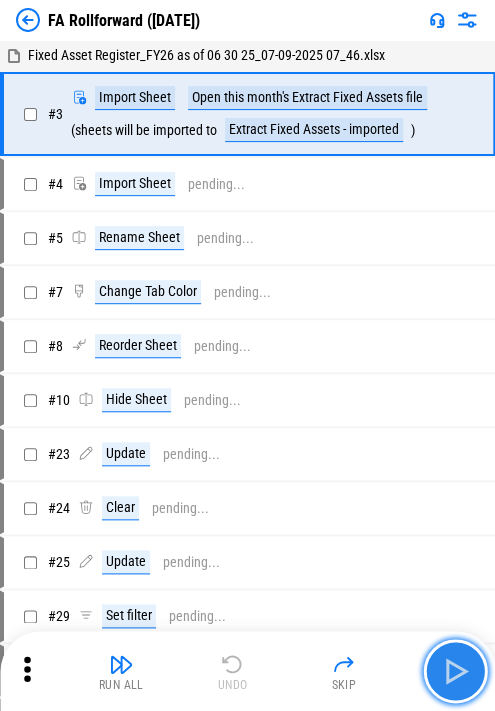 click at bounding box center [455, 671] 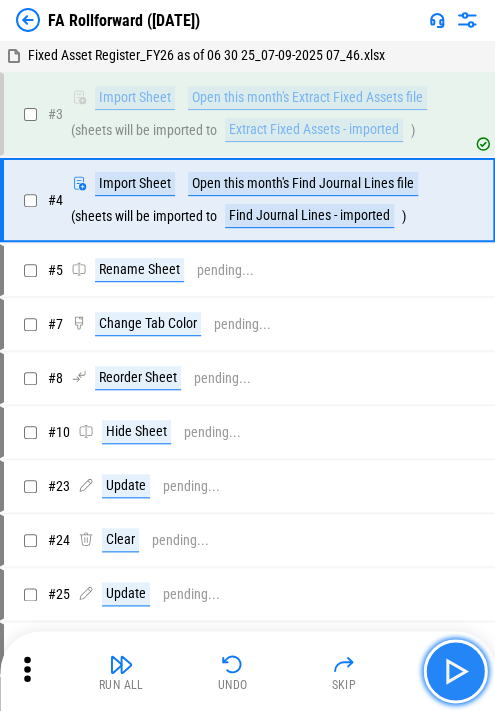 click at bounding box center (455, 671) 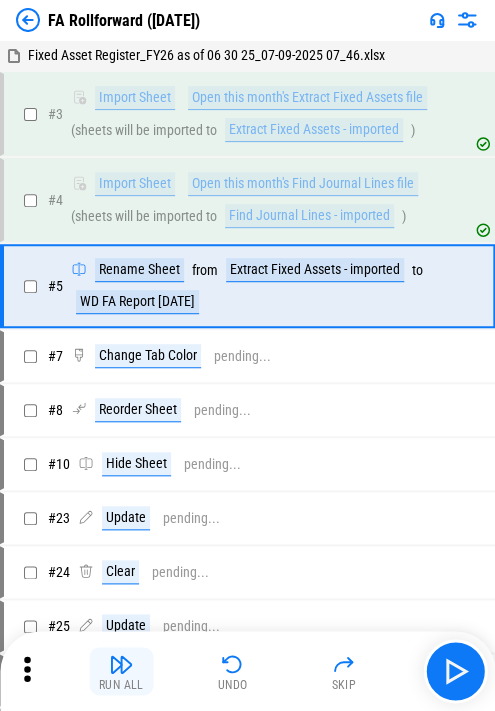 click on "Run All" at bounding box center (121, 671) 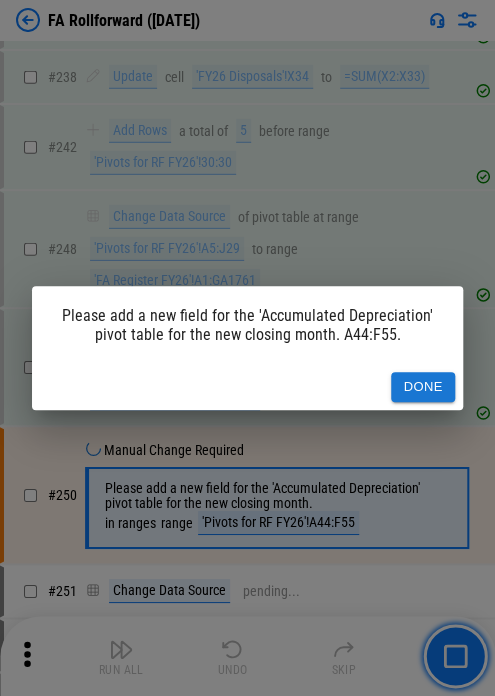 scroll, scrollTop: 5577, scrollLeft: 0, axis: vertical 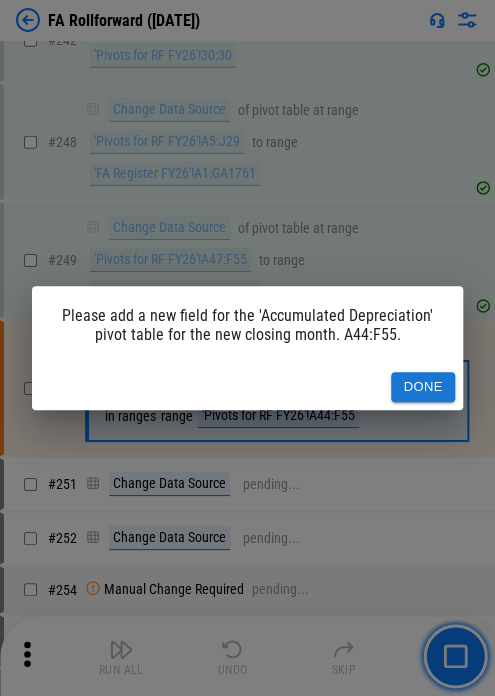 click on "Done" at bounding box center (423, 387) 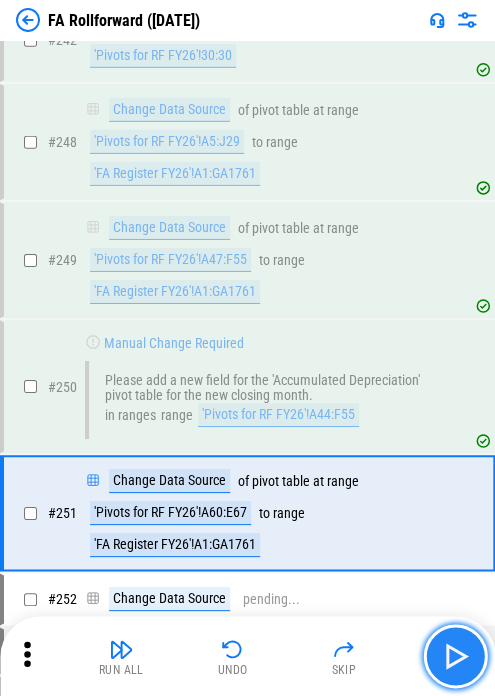 click at bounding box center (455, 656) 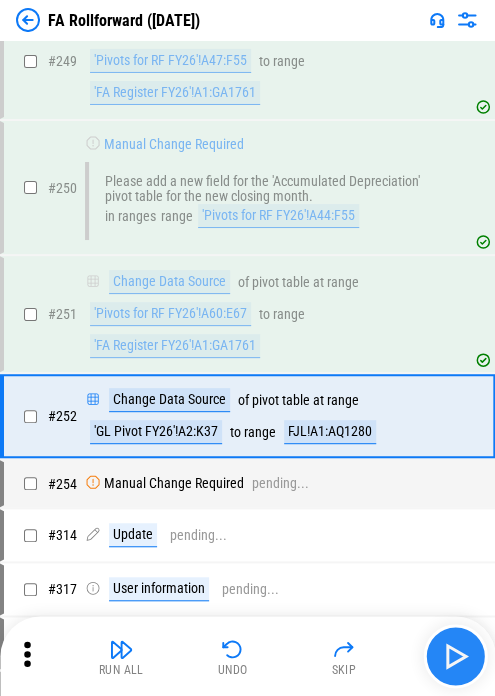 scroll, scrollTop: 5802, scrollLeft: 0, axis: vertical 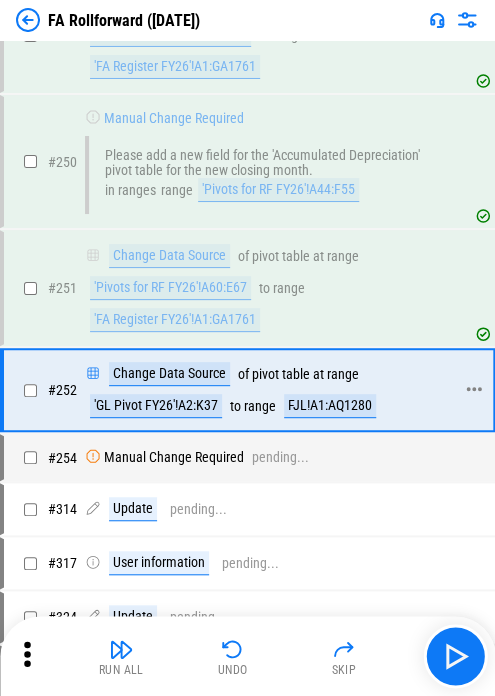 click on "'GL Pivot FY26'!A2:K37" at bounding box center (156, 406) 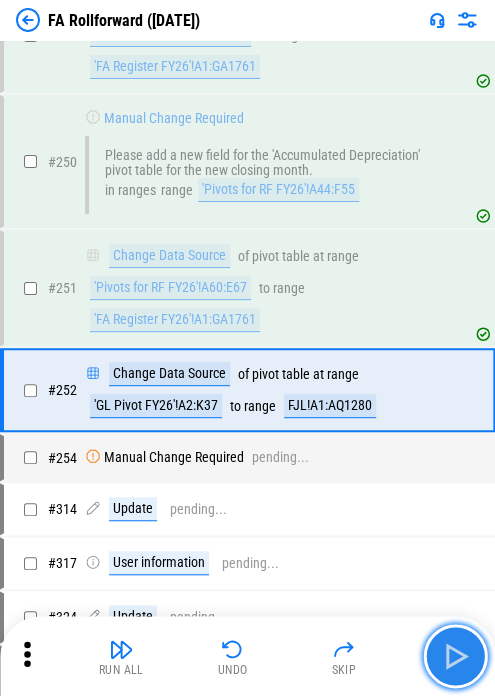 click at bounding box center [455, 656] 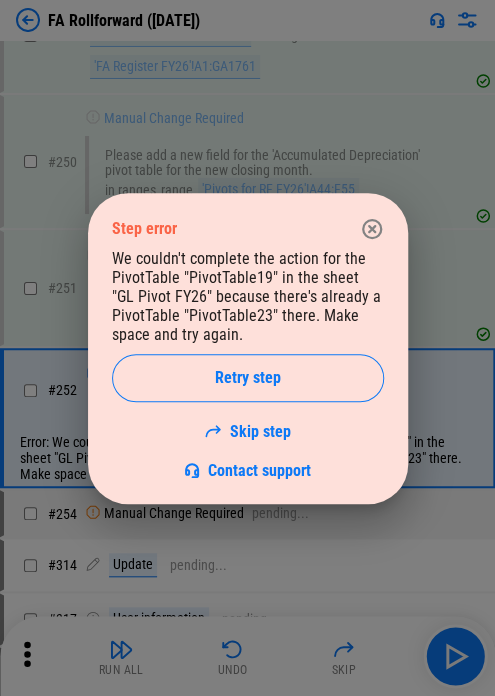 click on "We couldn't complete the action for the PivotTable "PivotTable19" in the sheet "GL Pivot FY26" because there's already a PivotTable "PivotTable23" there. Make space and try again. Retry step Skip step Contact support" at bounding box center (248, 364) 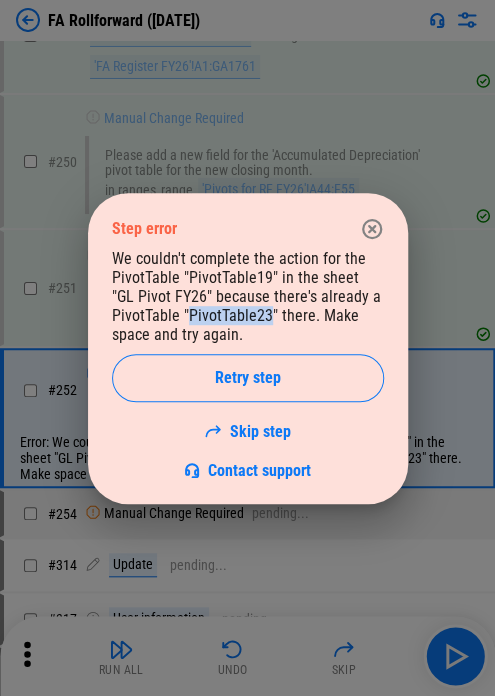 click on "We couldn't complete the action for the PivotTable "PivotTable19" in the sheet "GL Pivot FY26" because there's already a PivotTable "PivotTable23" there. Make space and try again. Retry step Skip step Contact support" at bounding box center (248, 364) 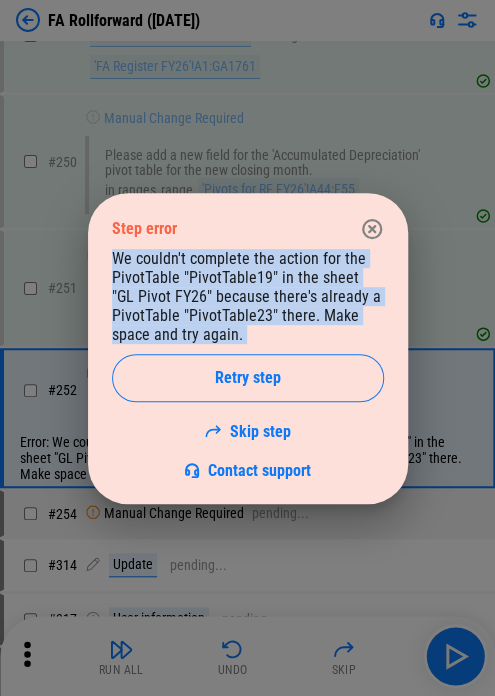 click on "We couldn't complete the action for the PivotTable "PivotTable19" in the sheet "GL Pivot FY26" because there's already a PivotTable "PivotTable23" there. Make space and try again. Retry step Skip step Contact support" at bounding box center [248, 364] 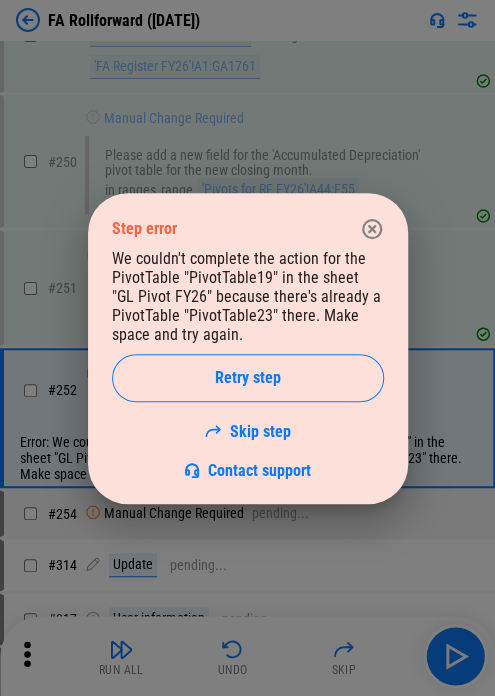 click 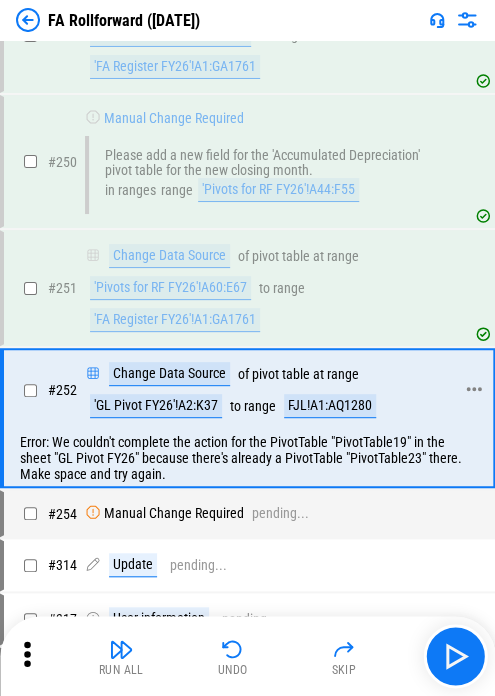 click on "'GL Pivot FY26'!A2:K37" at bounding box center (156, 406) 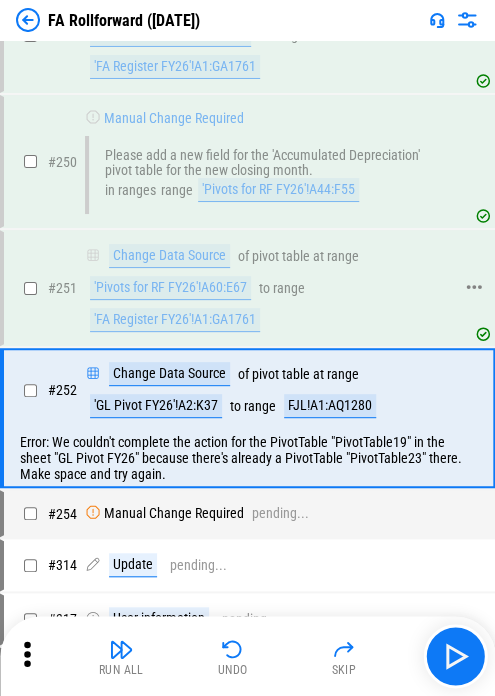 click on "# 251 Change Data Source of pivot table at range 'Pivots for RF FY26'!A60:E67 to range 'FA Register FY26'!A1:GA1761" at bounding box center [238, 288] 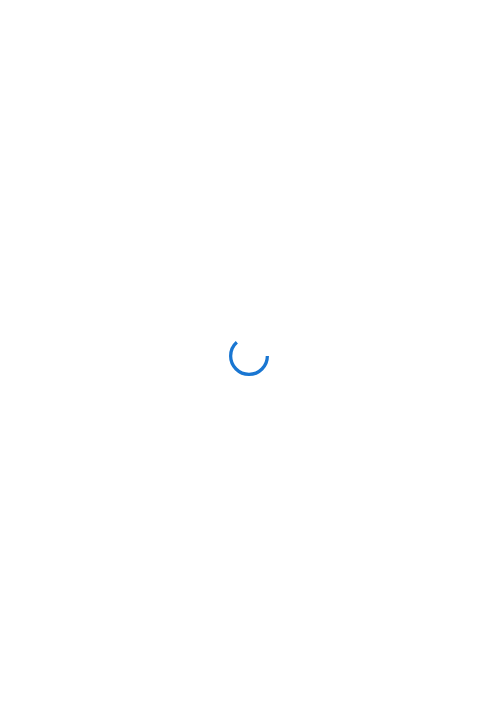 scroll, scrollTop: 0, scrollLeft: 0, axis: both 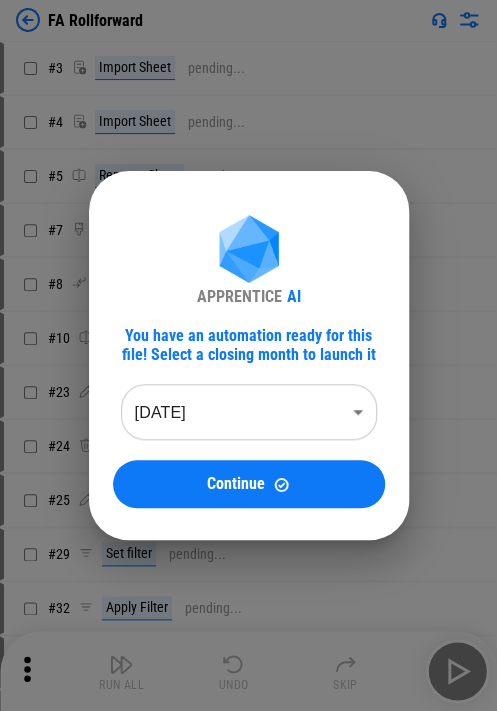 click on "APPRENTICE AI You have an automation ready for this file! Select a closing month to launch it Jun 2025 ******** ​ Continue" at bounding box center (249, 362) 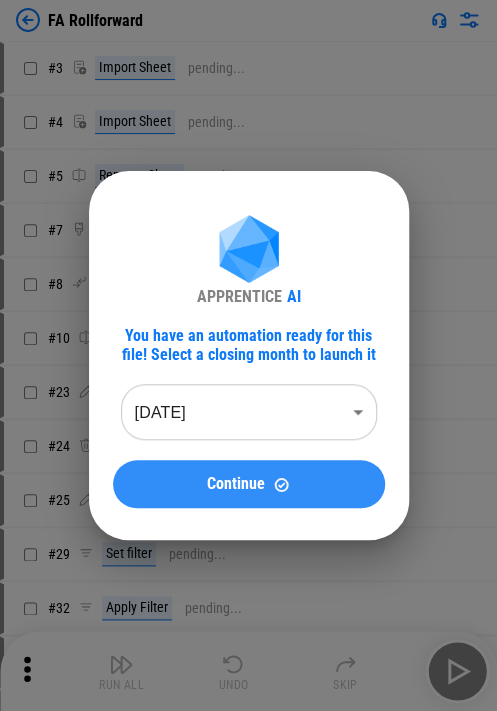 click on "Continue" at bounding box center [249, 484] 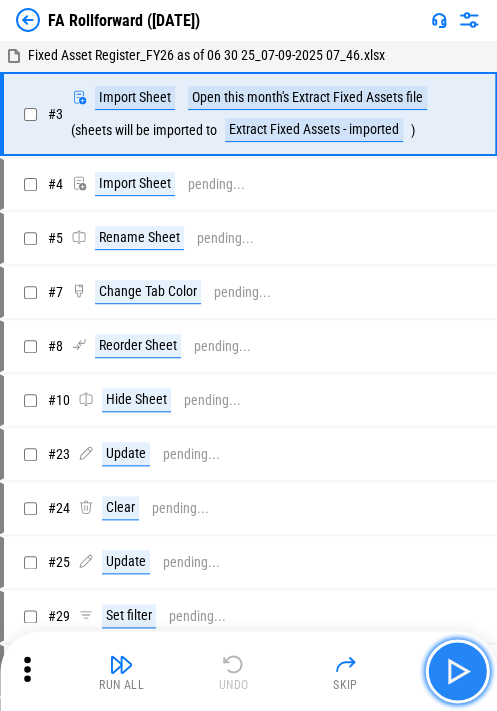 click at bounding box center (457, 671) 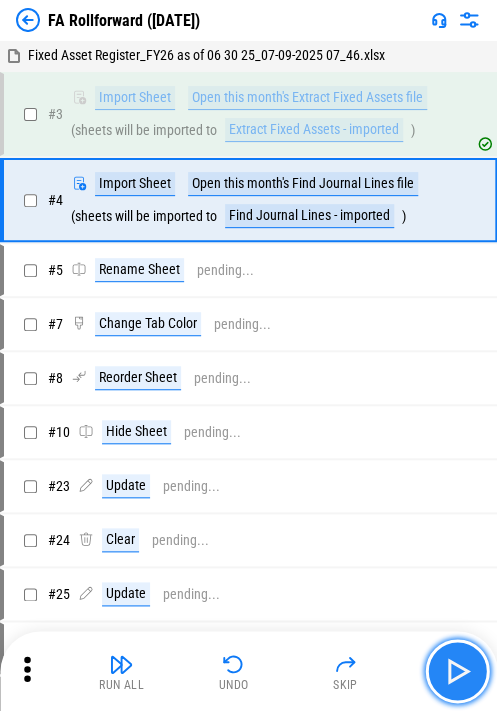 click at bounding box center [457, 671] 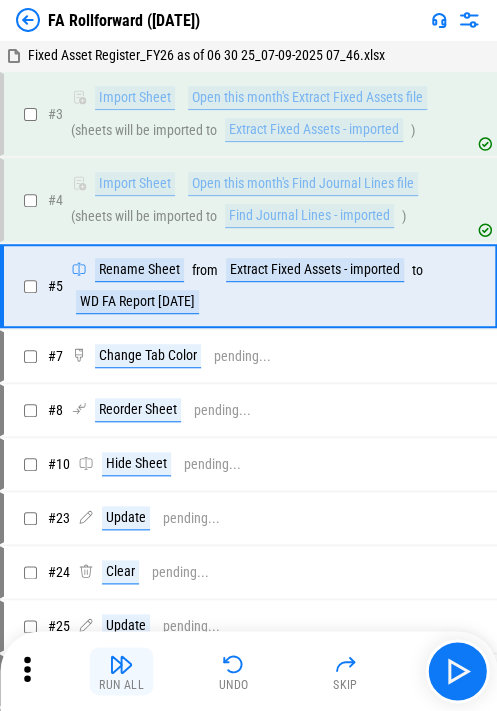 click at bounding box center [122, 664] 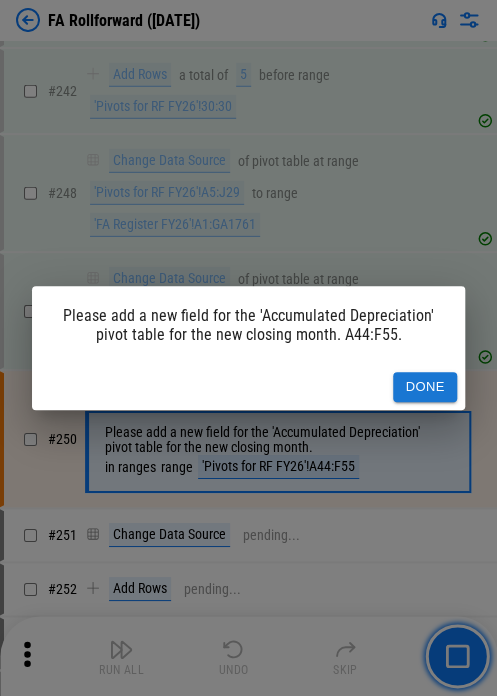 scroll, scrollTop: 5577, scrollLeft: 0, axis: vertical 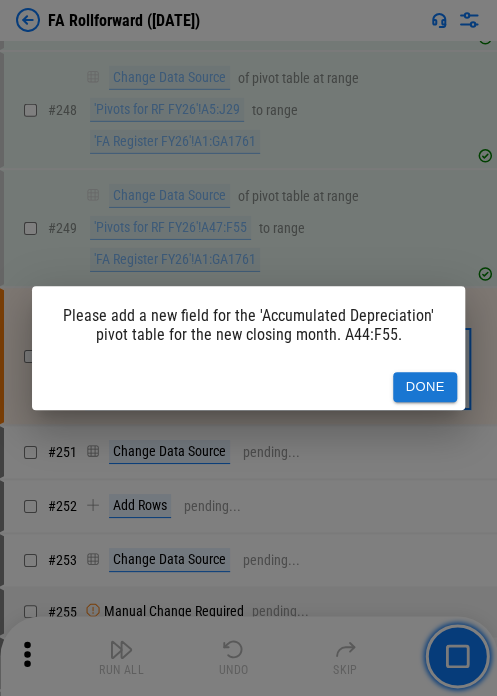 click on "Done" at bounding box center [248, 387] 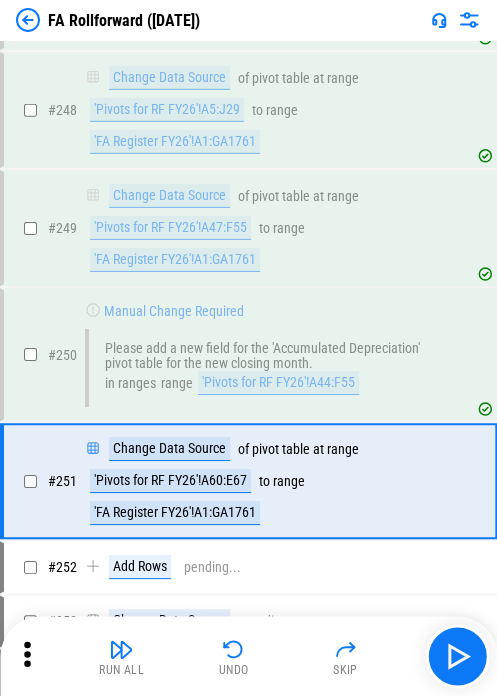 click on "Run All Undo Skip" at bounding box center (250, 656) 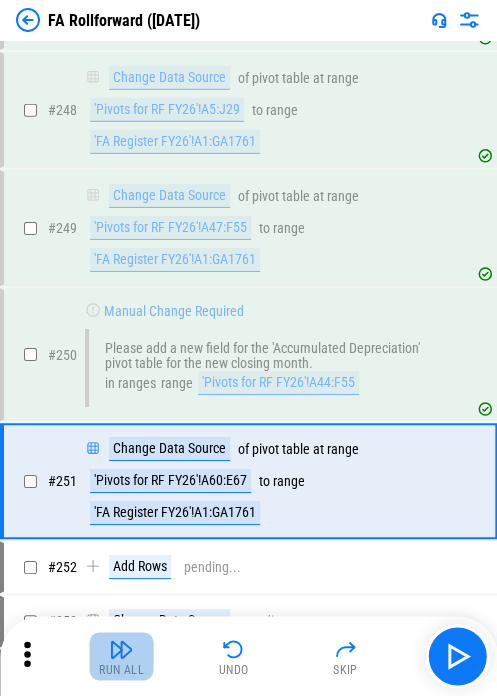 click on "Run All" at bounding box center (122, 656) 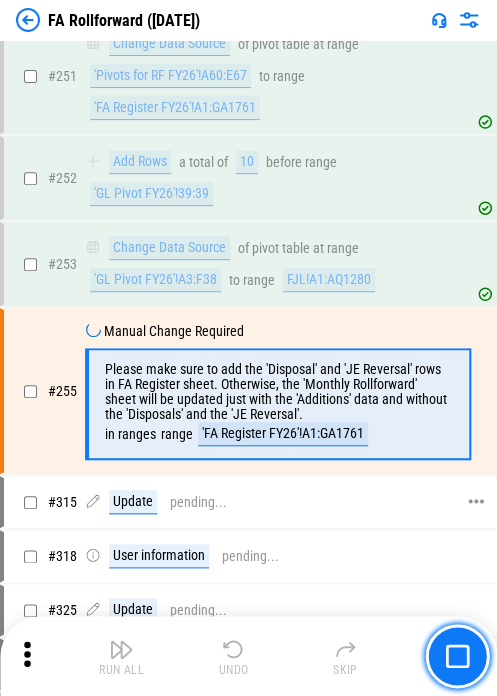 scroll, scrollTop: 6014, scrollLeft: 0, axis: vertical 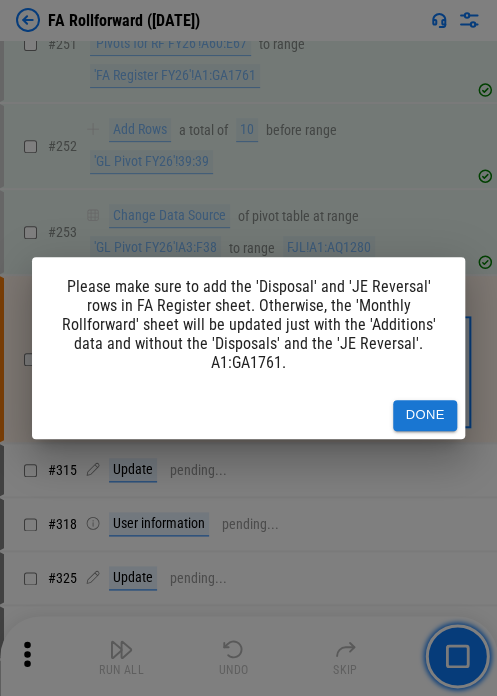 click on "Done" at bounding box center [425, 415] 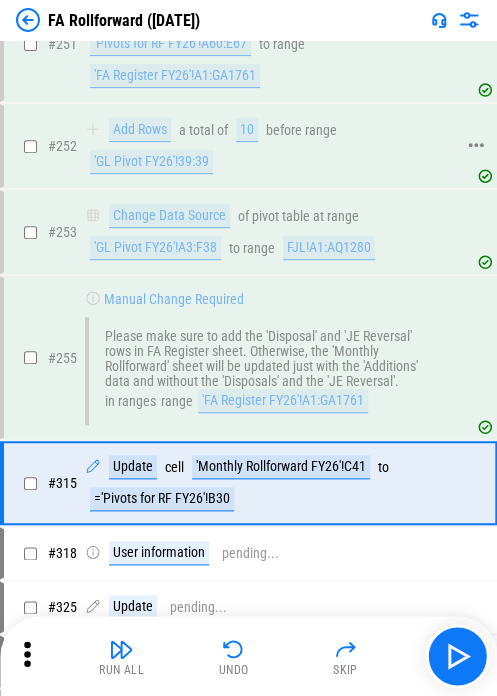 click on "'GL Pivot FY26'!39:39" at bounding box center [151, 162] 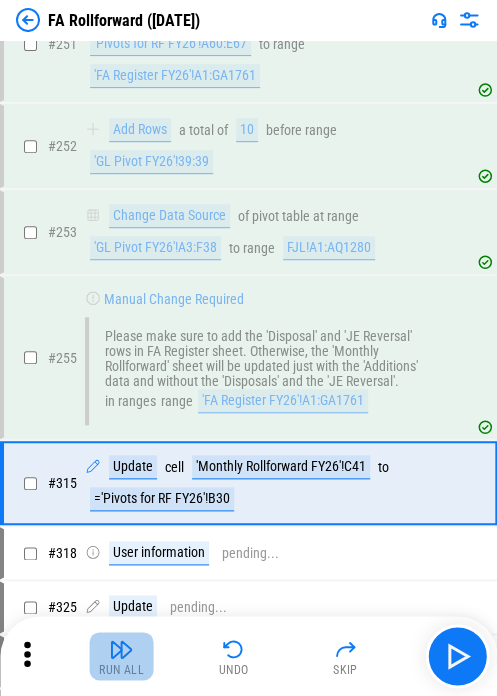 click on "Run All" at bounding box center [121, 670] 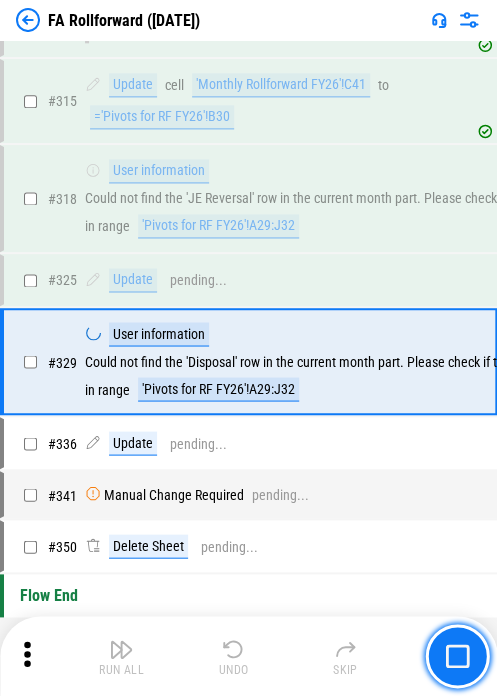 scroll, scrollTop: 6396, scrollLeft: 0, axis: vertical 